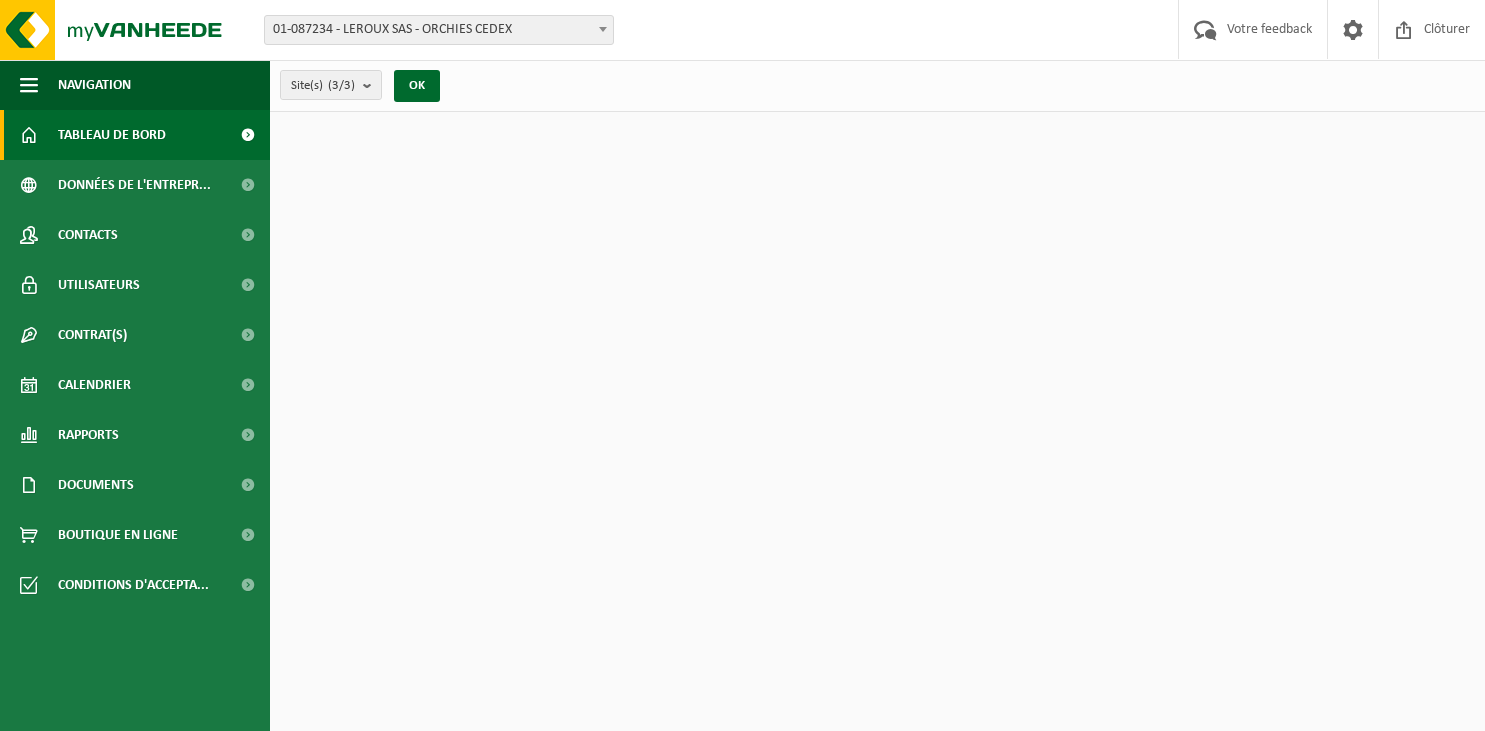 scroll, scrollTop: 0, scrollLeft: 0, axis: both 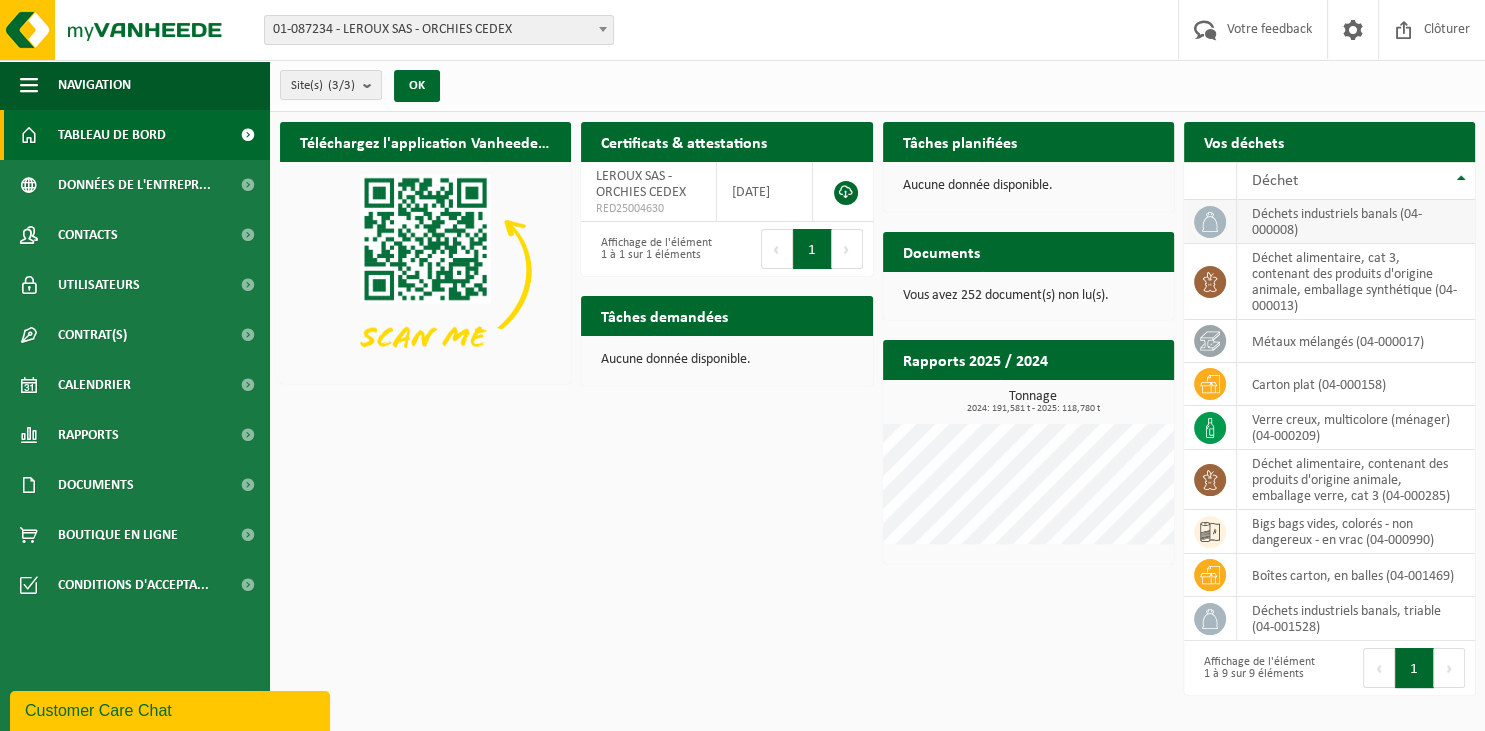 click on "déchets industriels banals (04-000008)" at bounding box center [1356, 222] 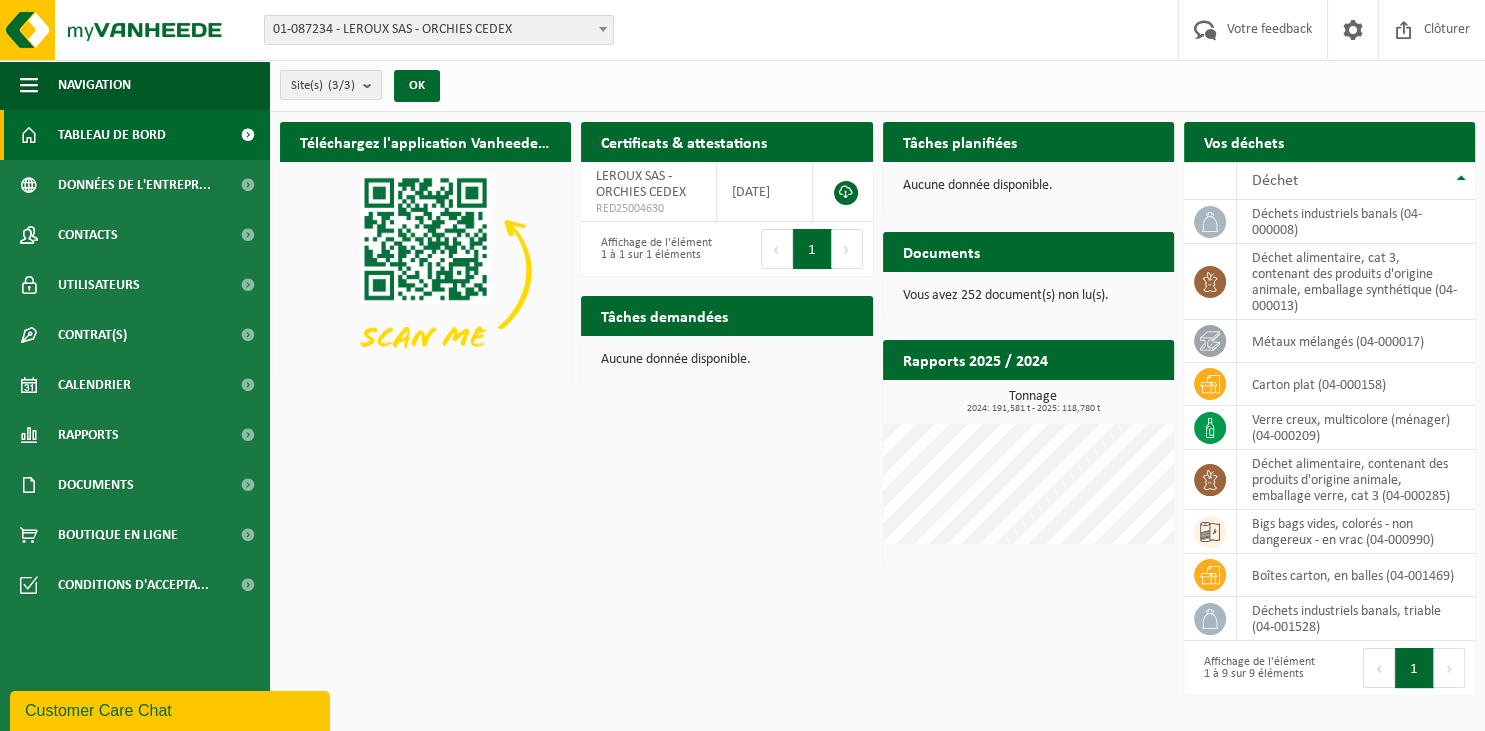 click on "Aucune donnée disponible." at bounding box center [1028, 186] 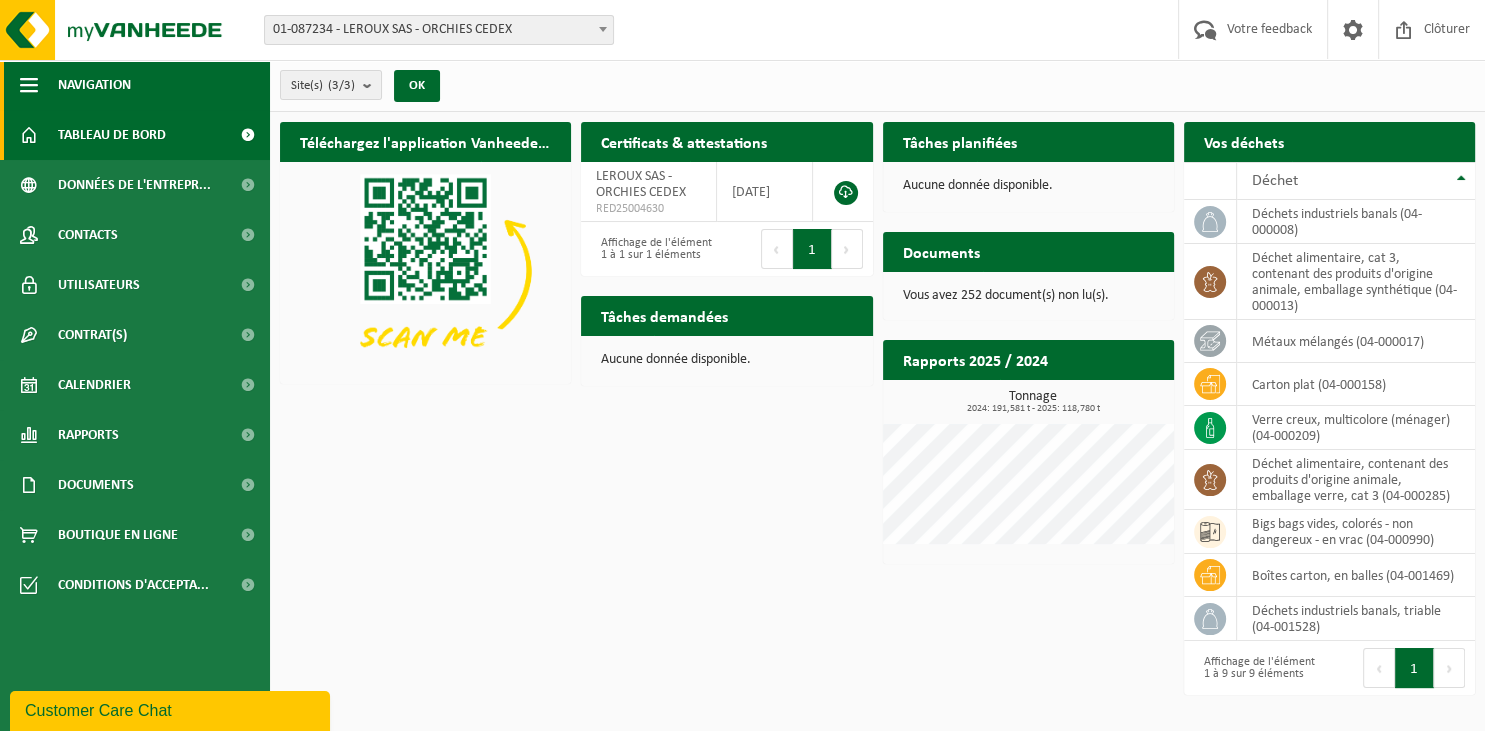 click on "Navigation" at bounding box center [94, 85] 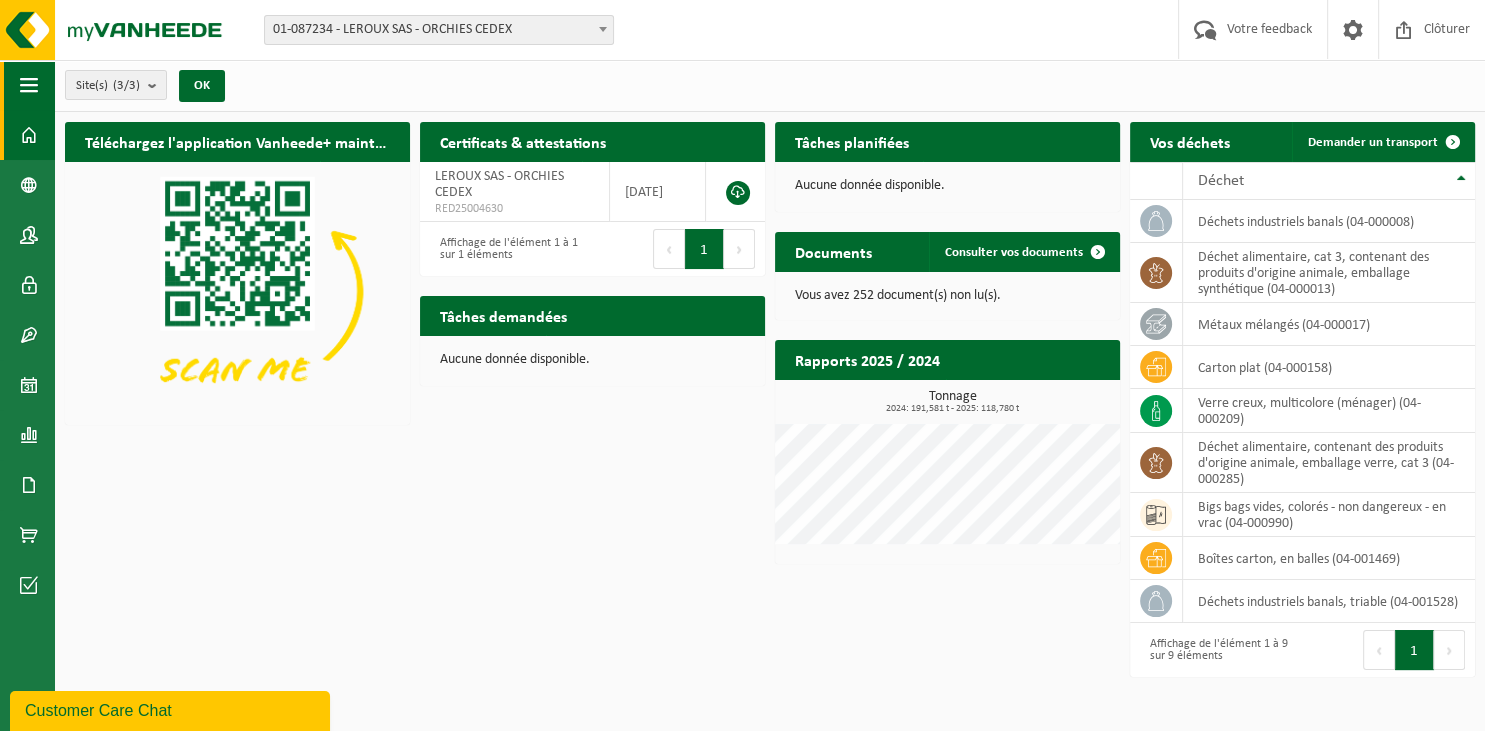 click on "Navigation" at bounding box center (27, 85) 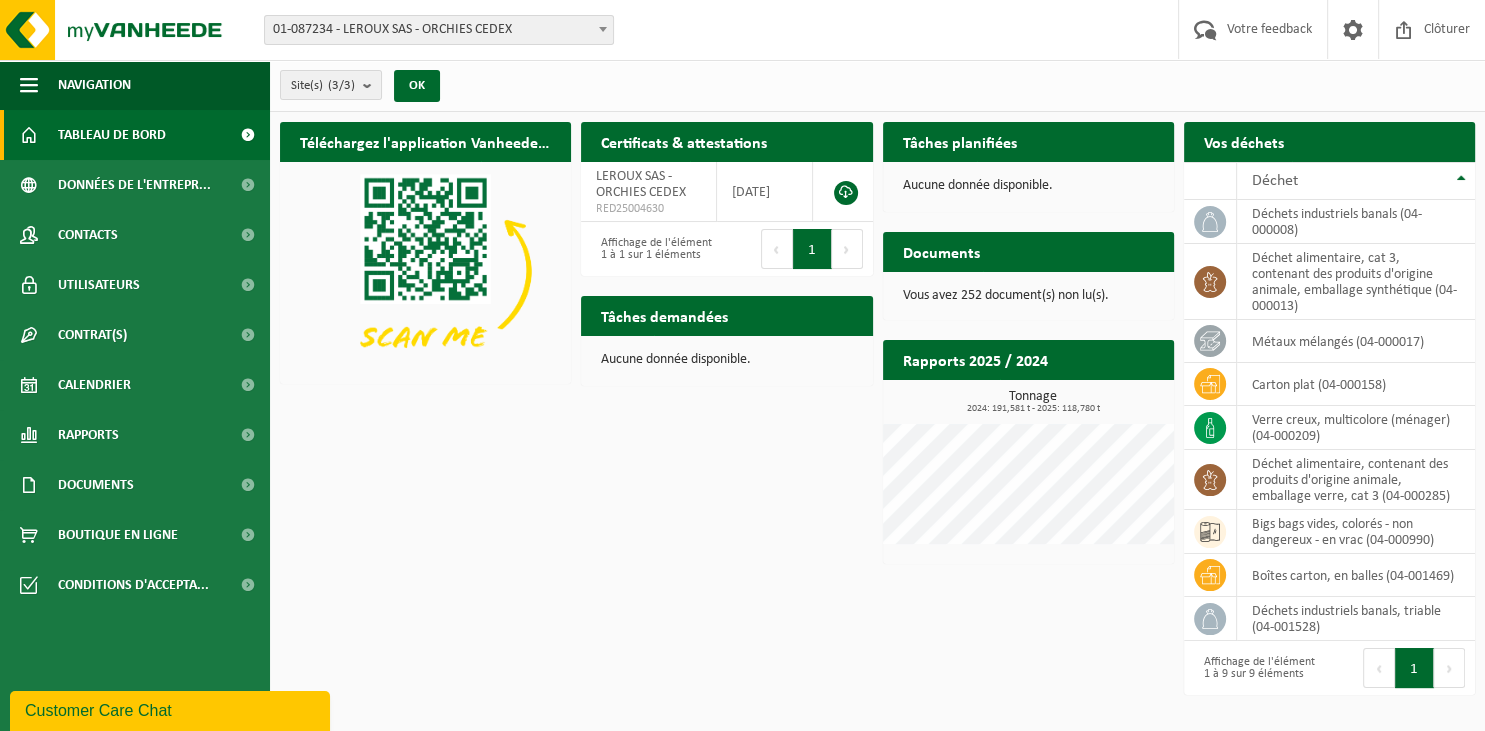 click at bounding box center [247, 135] 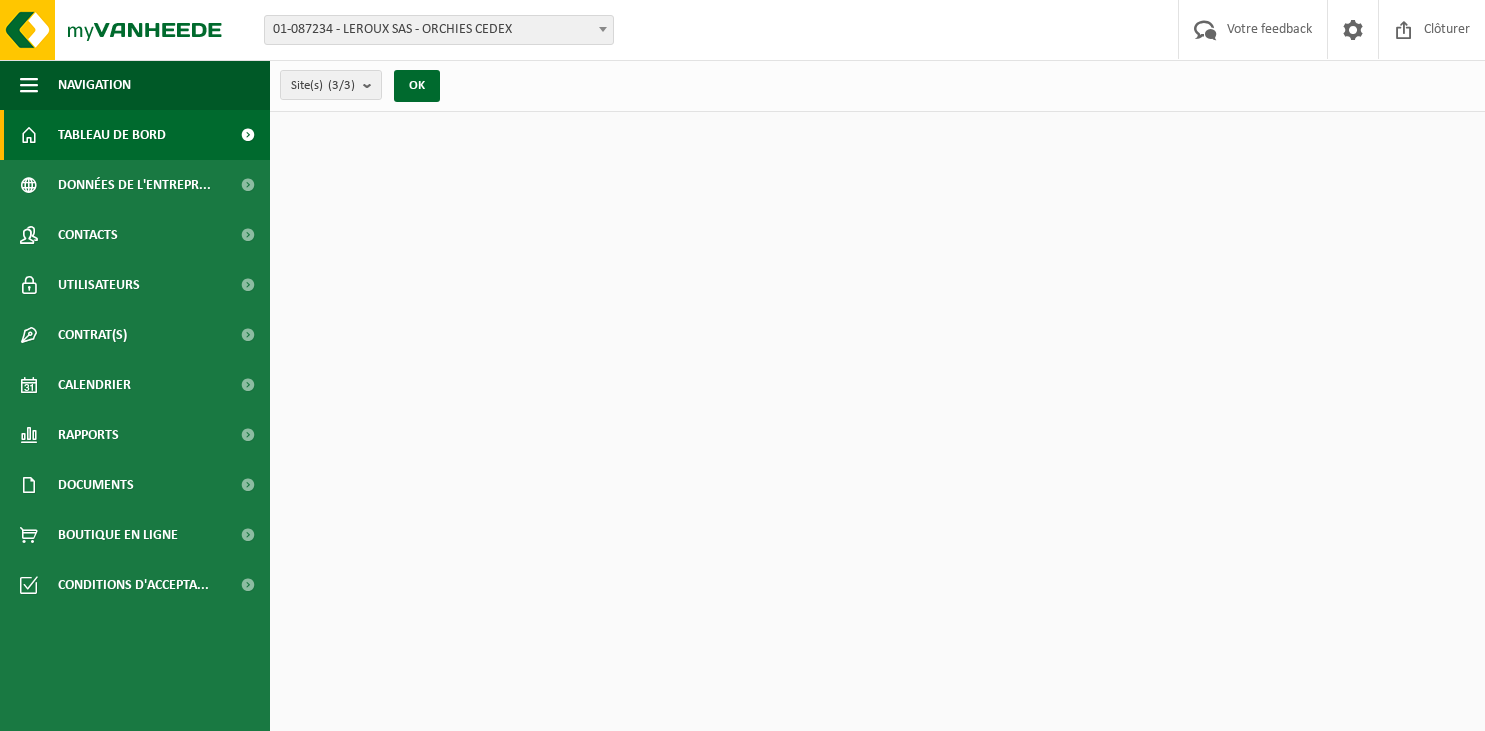 scroll, scrollTop: 0, scrollLeft: 0, axis: both 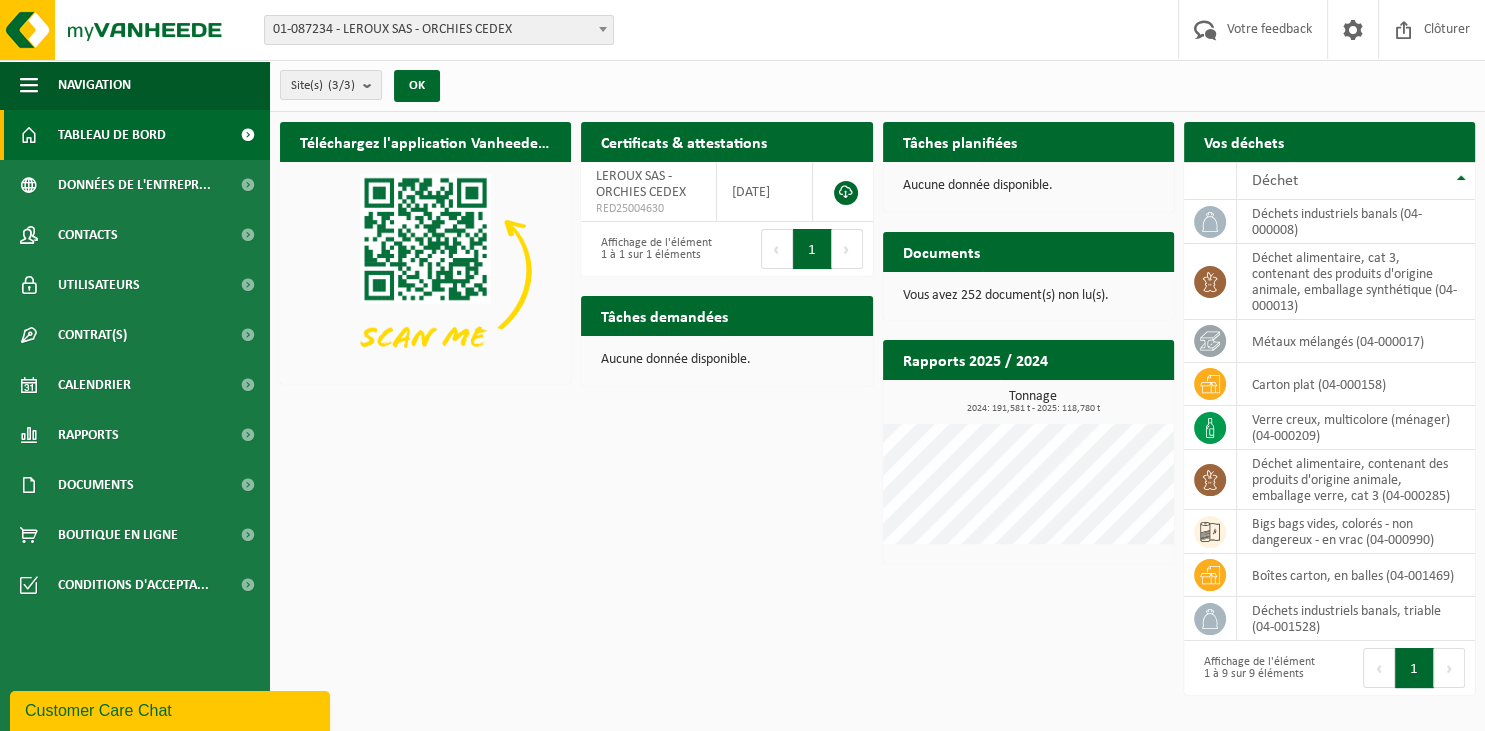 click on "Tâches planifiées" at bounding box center (960, 141) 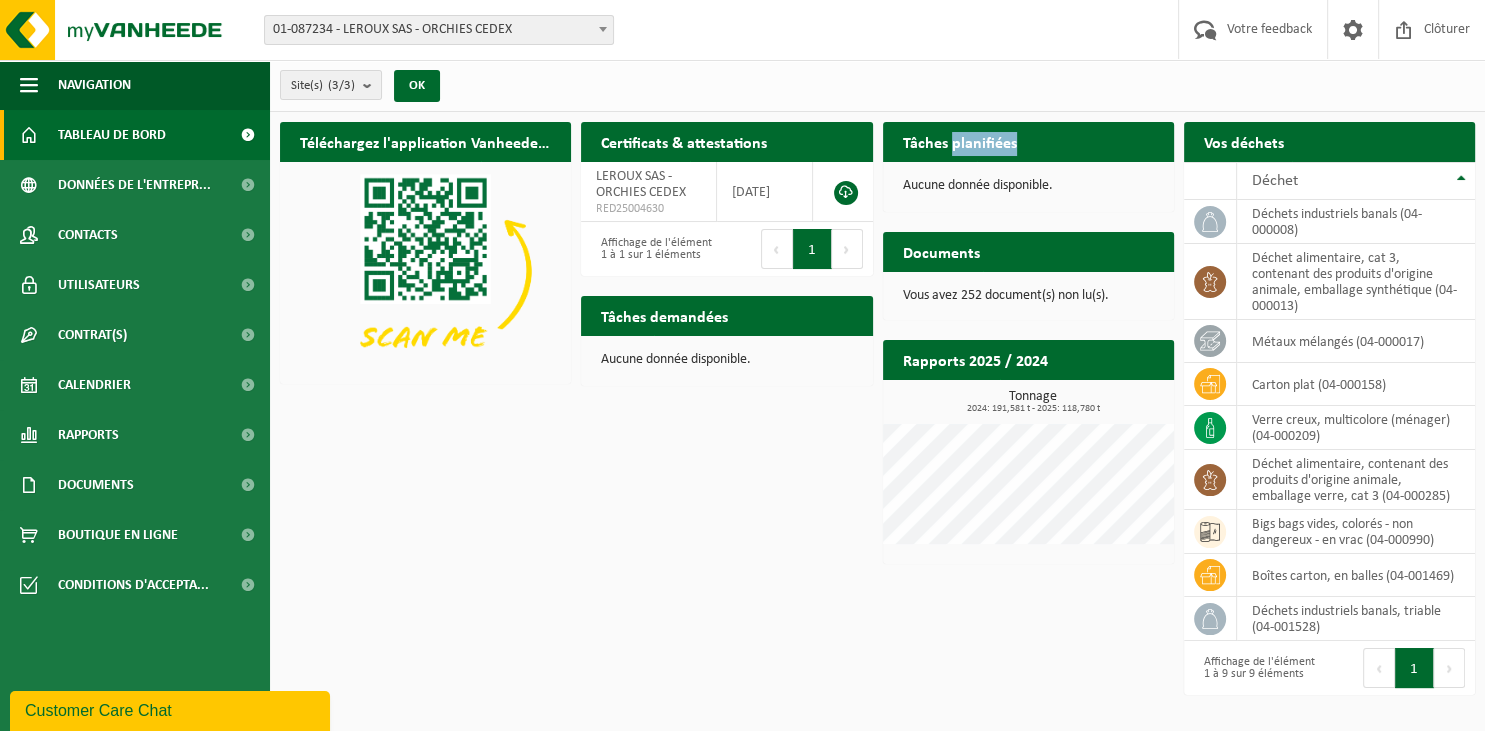 click on "Tâches planifiées" at bounding box center (960, 141) 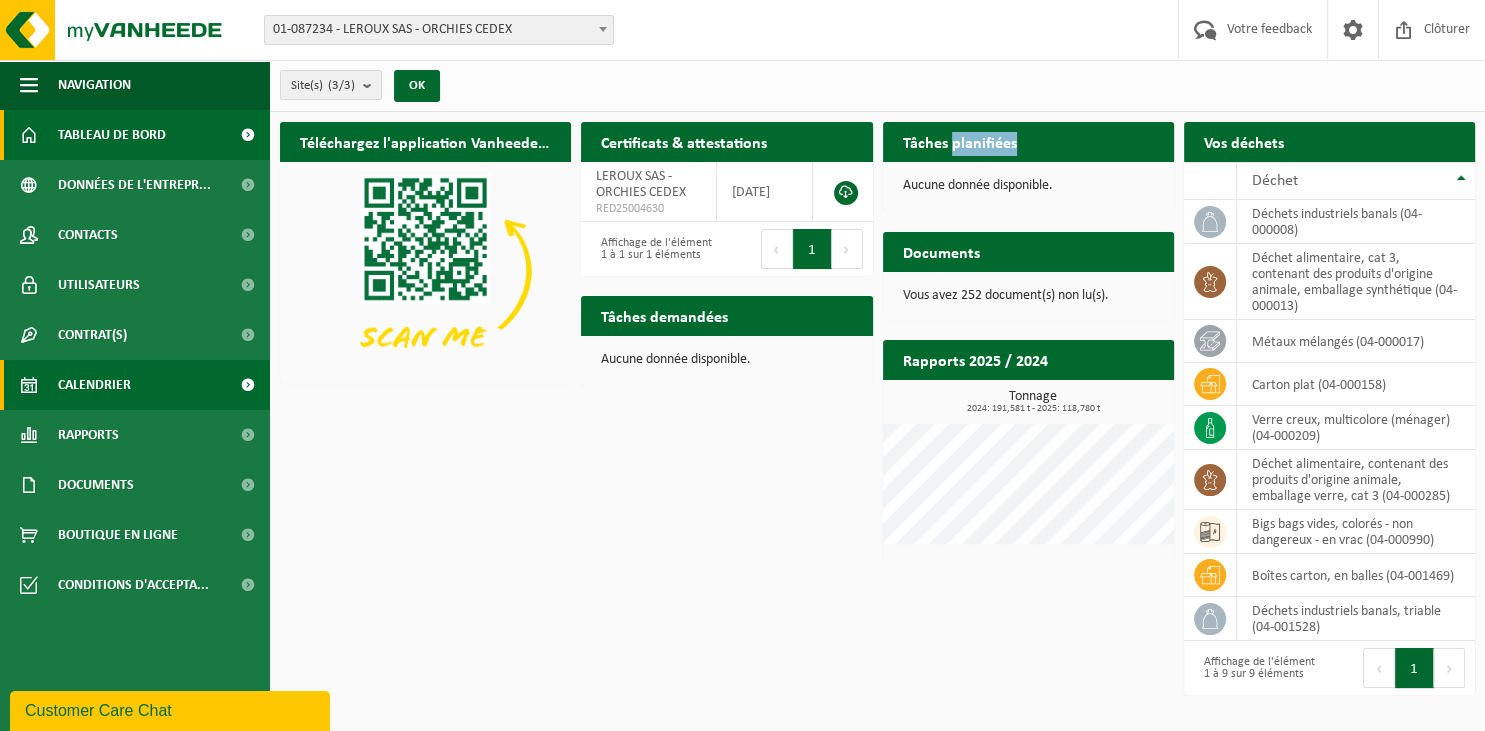 click at bounding box center [247, 385] 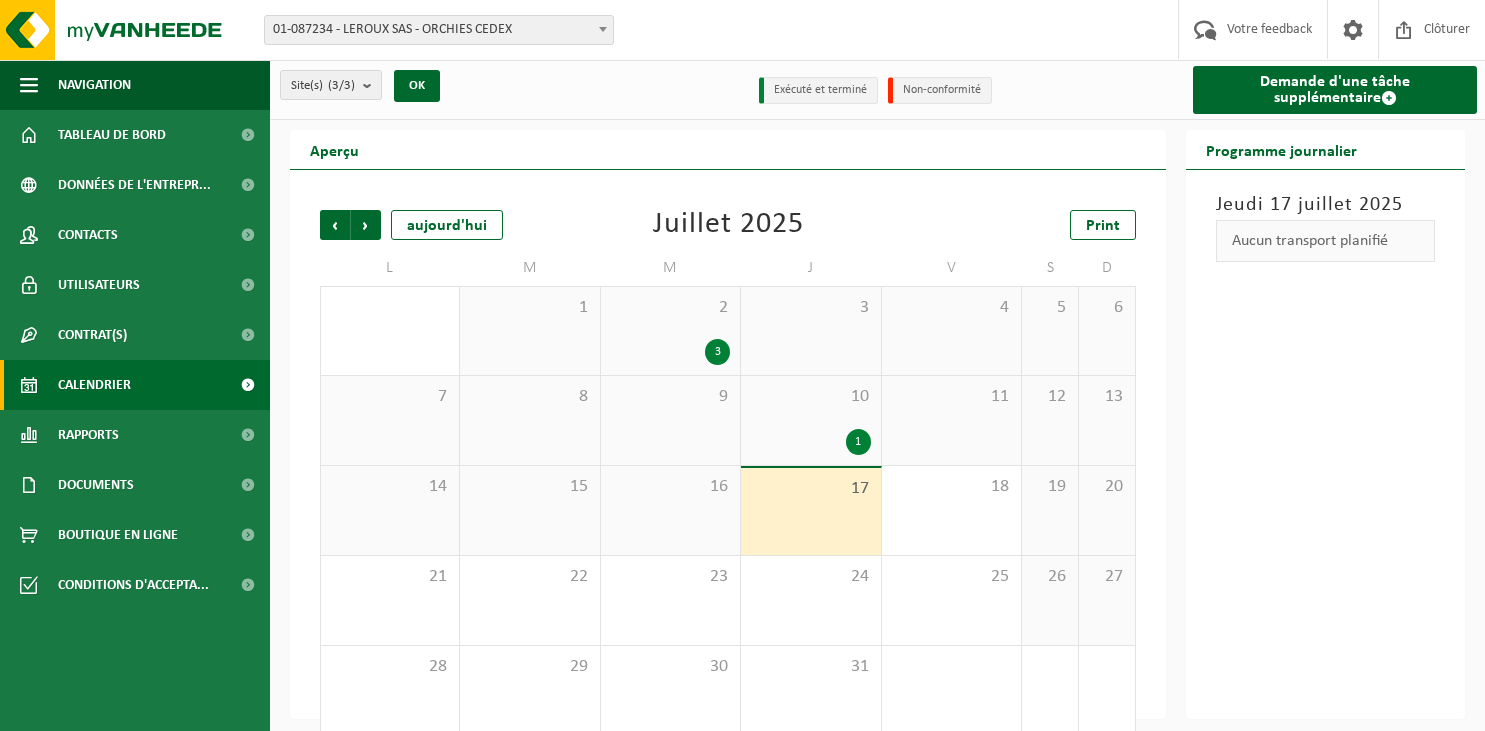 scroll, scrollTop: 0, scrollLeft: 0, axis: both 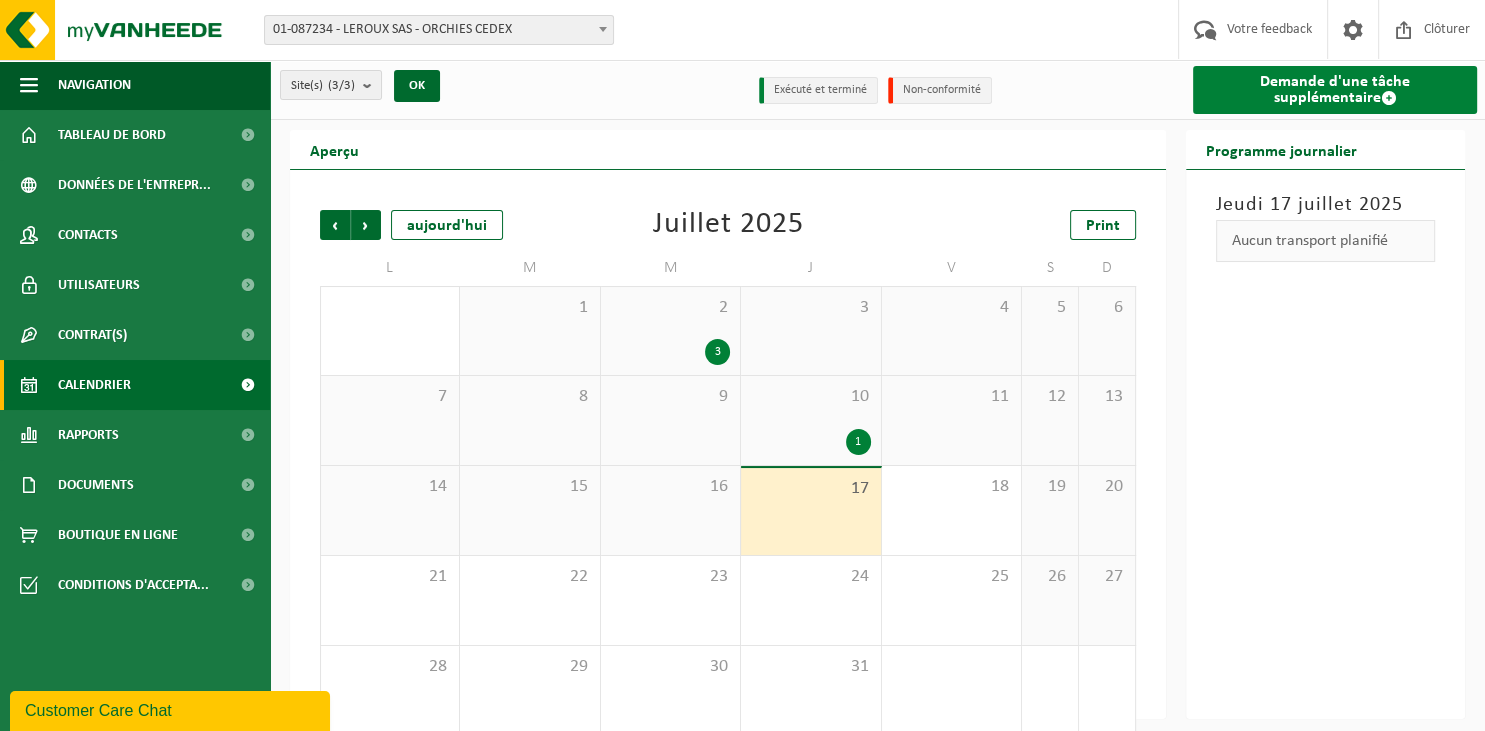 click on "Demande d'une tâche supplémentaire" at bounding box center (1335, 90) 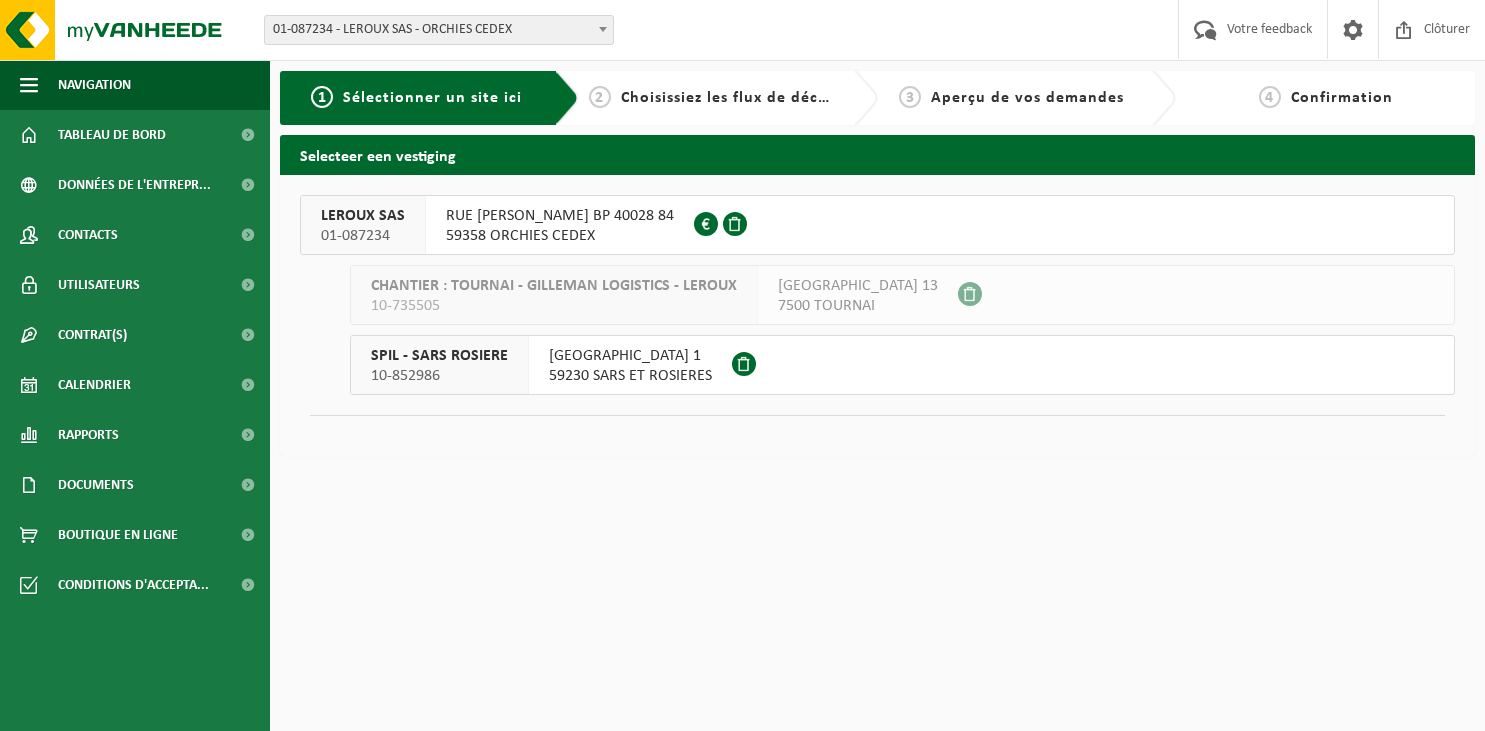 scroll, scrollTop: 0, scrollLeft: 0, axis: both 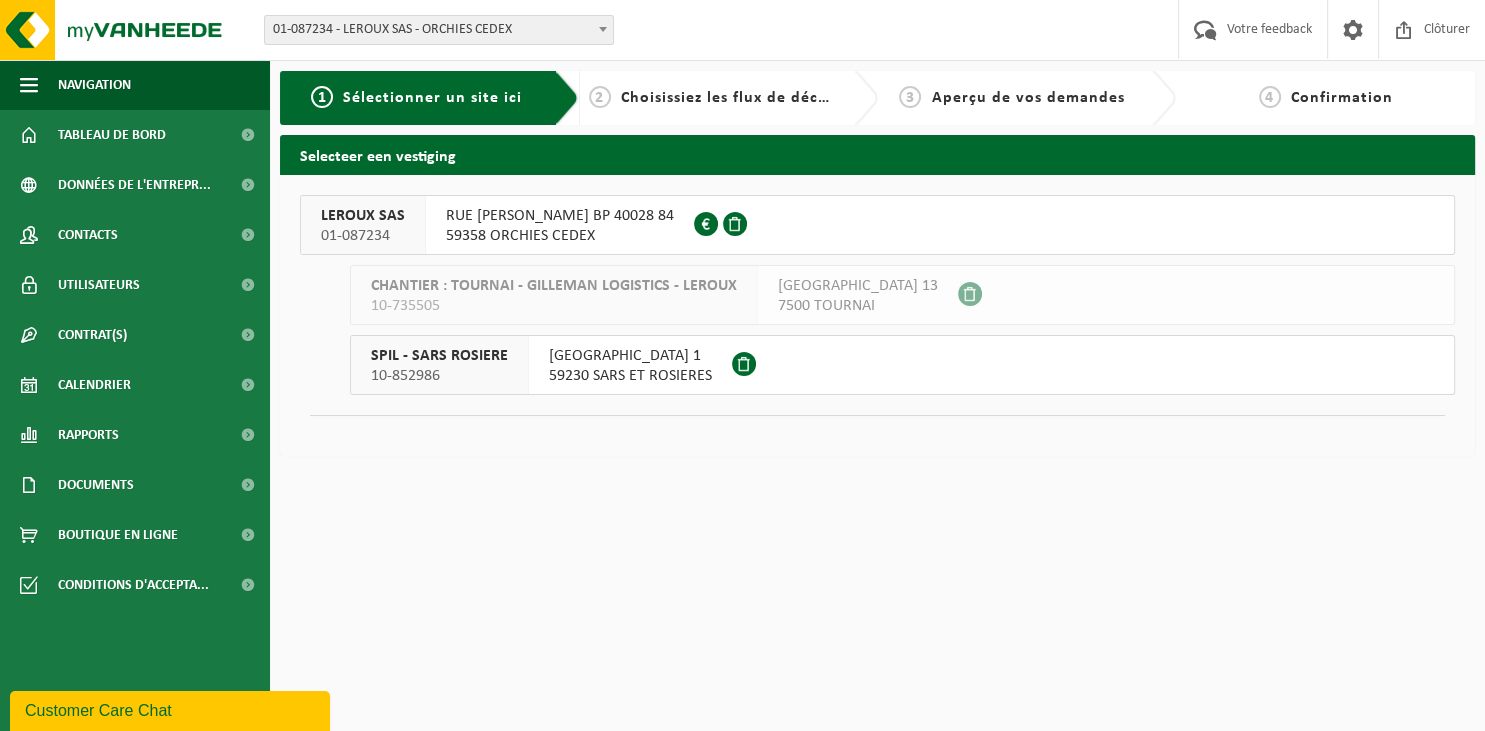 click on "RUE FRANCOIS HERBO BP 40028 84" at bounding box center [560, 216] 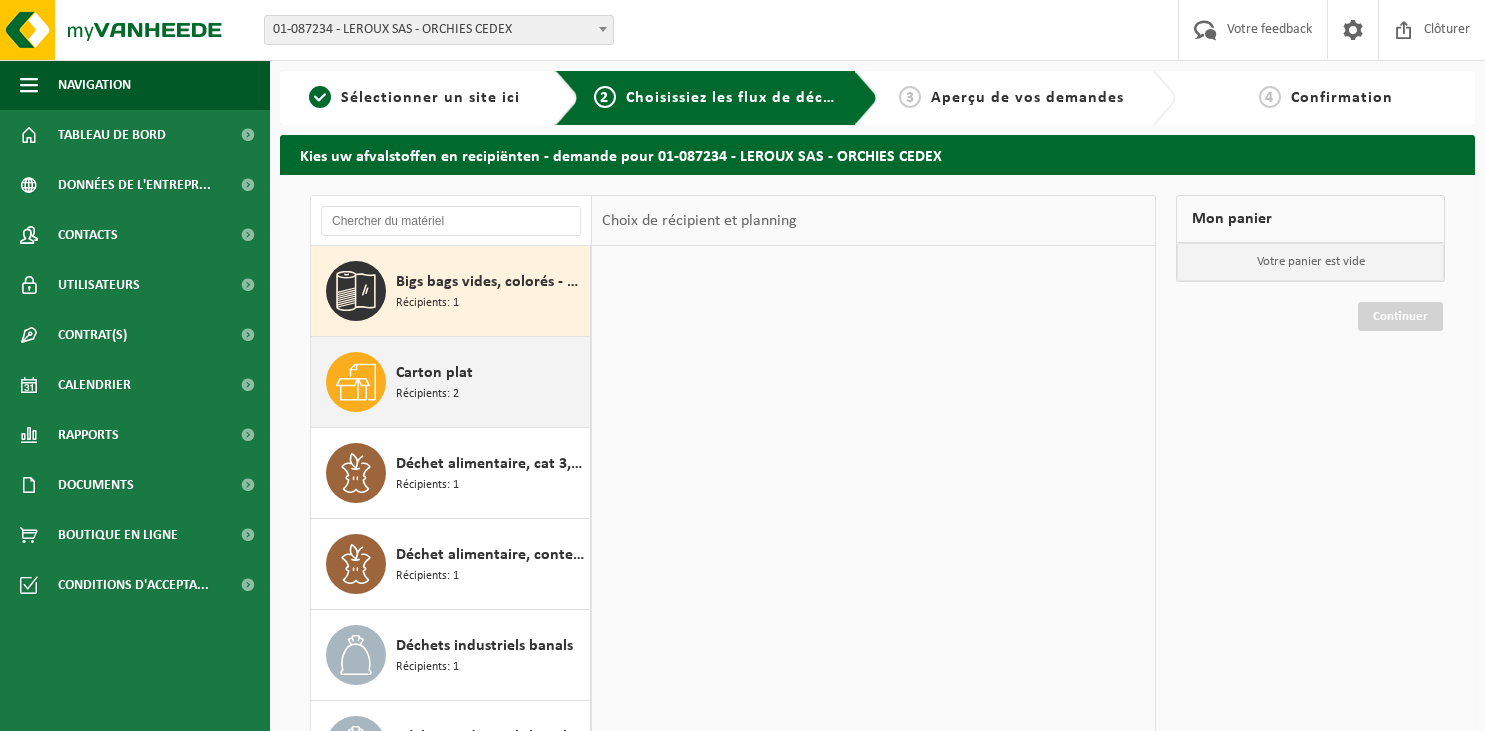 scroll, scrollTop: 0, scrollLeft: 0, axis: both 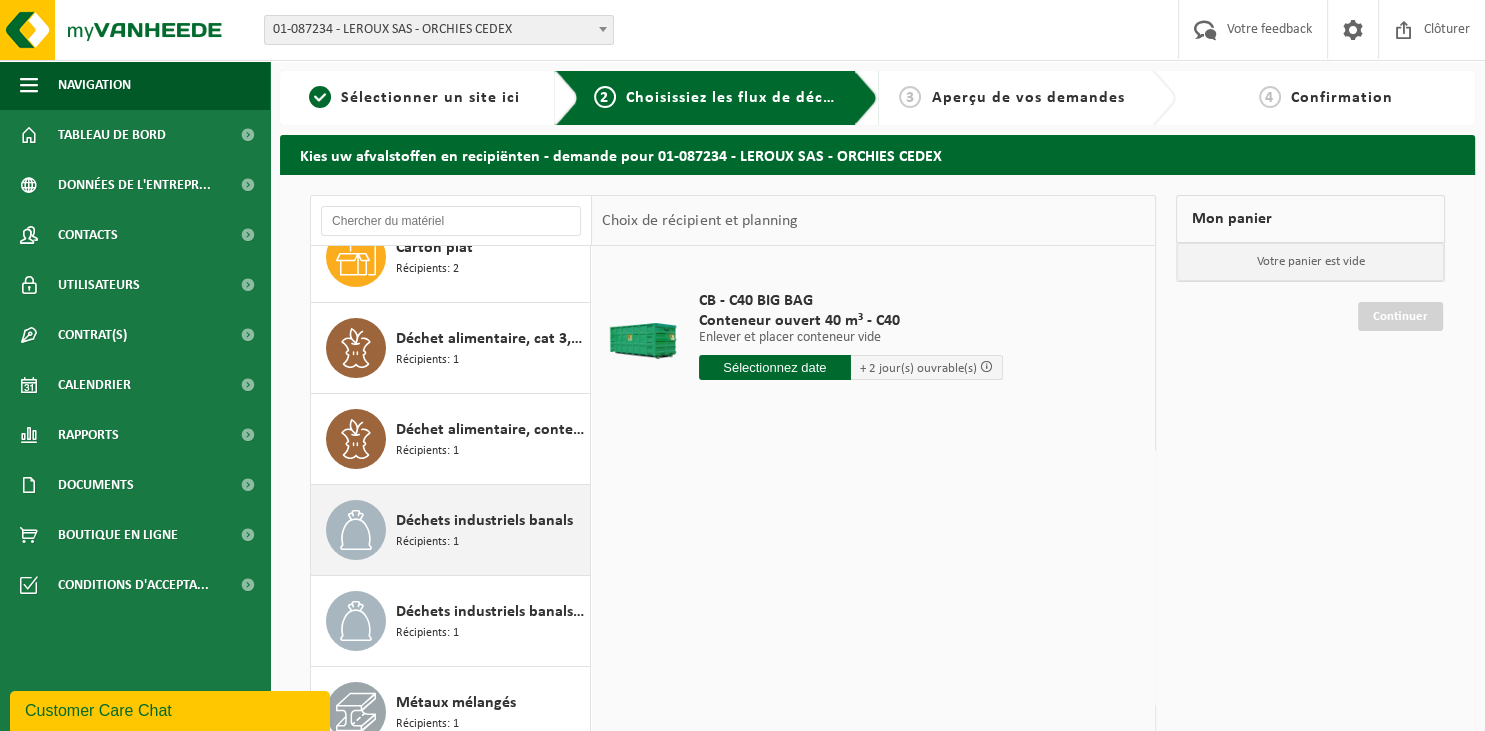 click on "Déchets industriels banals" at bounding box center (484, 521) 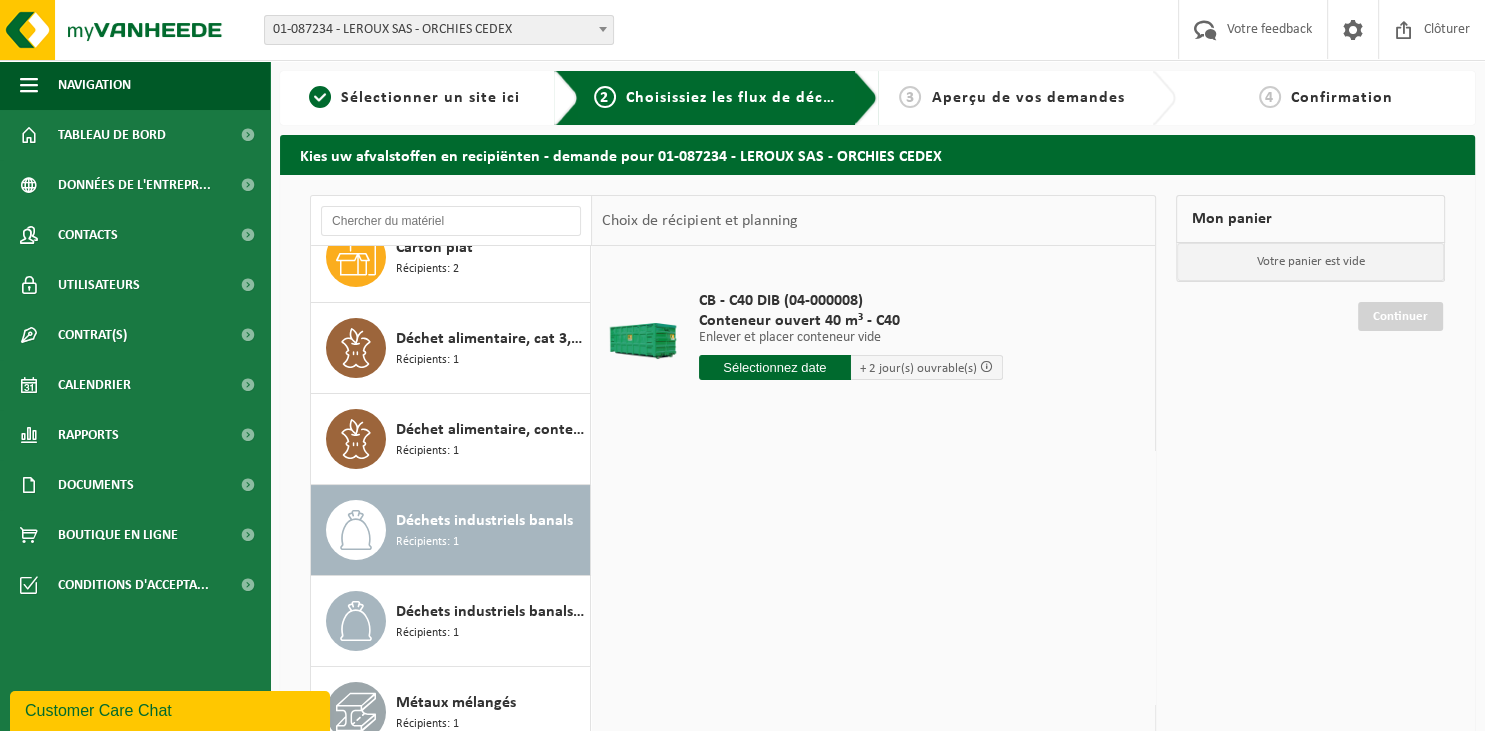 click at bounding box center [775, 367] 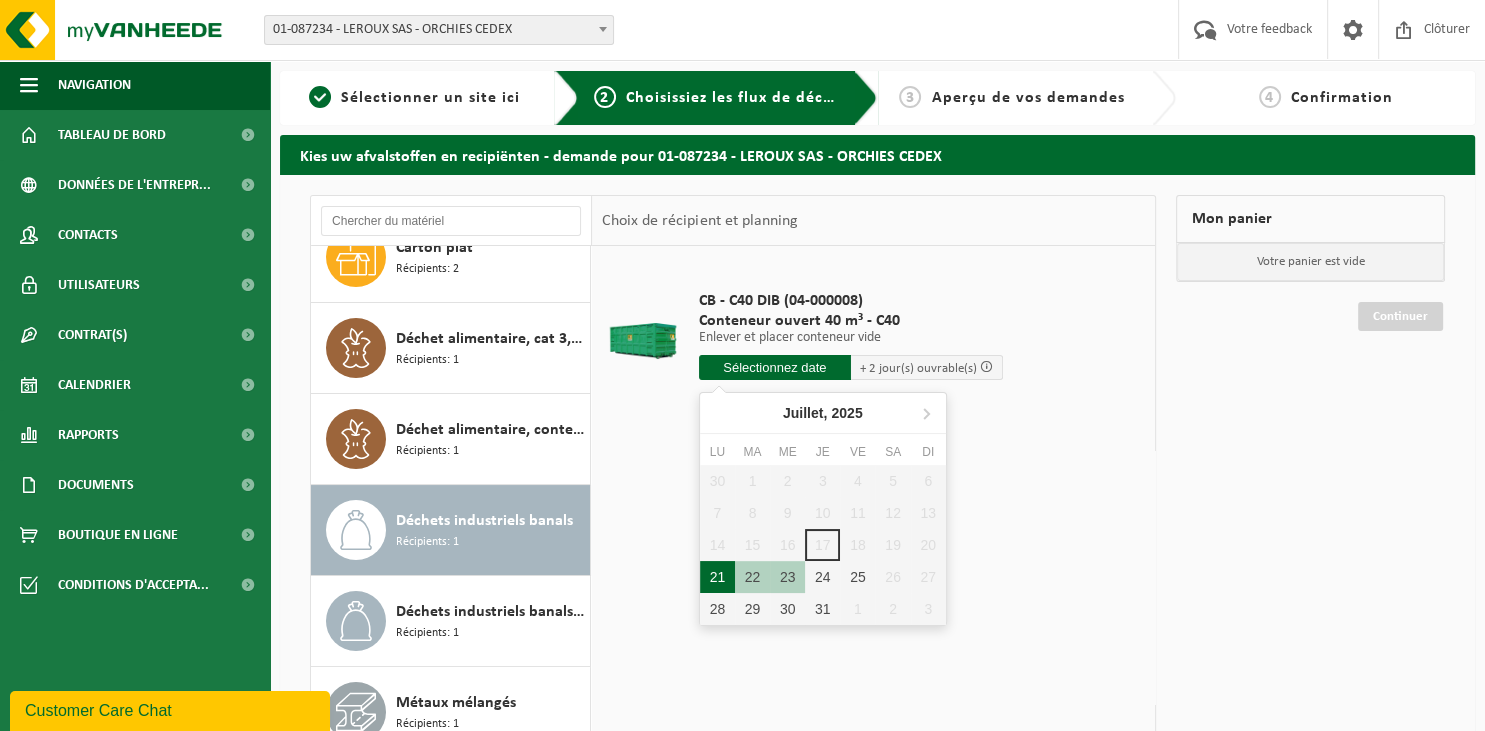 click on "21" at bounding box center (717, 577) 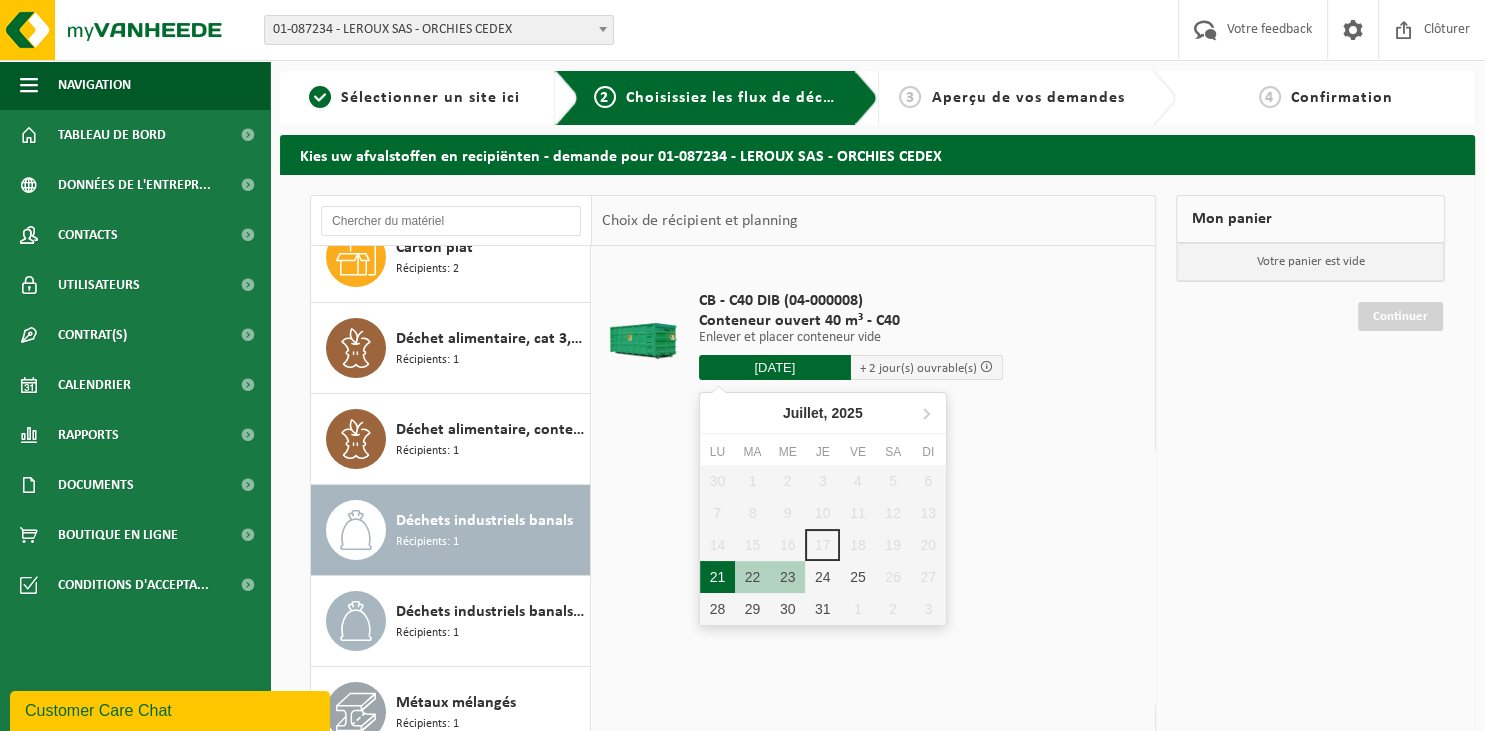 type on "à partir de 2025-07-21" 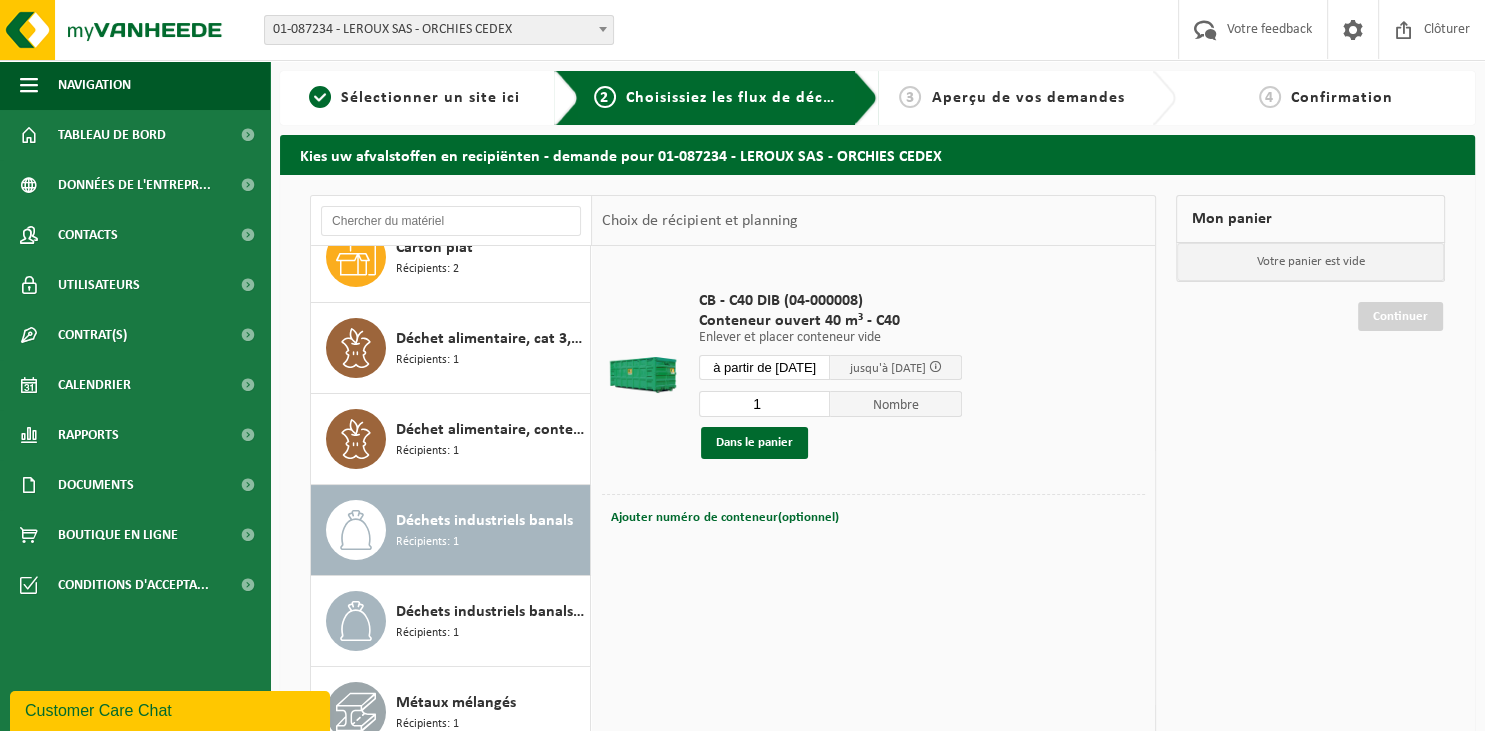 scroll, scrollTop: 125, scrollLeft: 0, axis: vertical 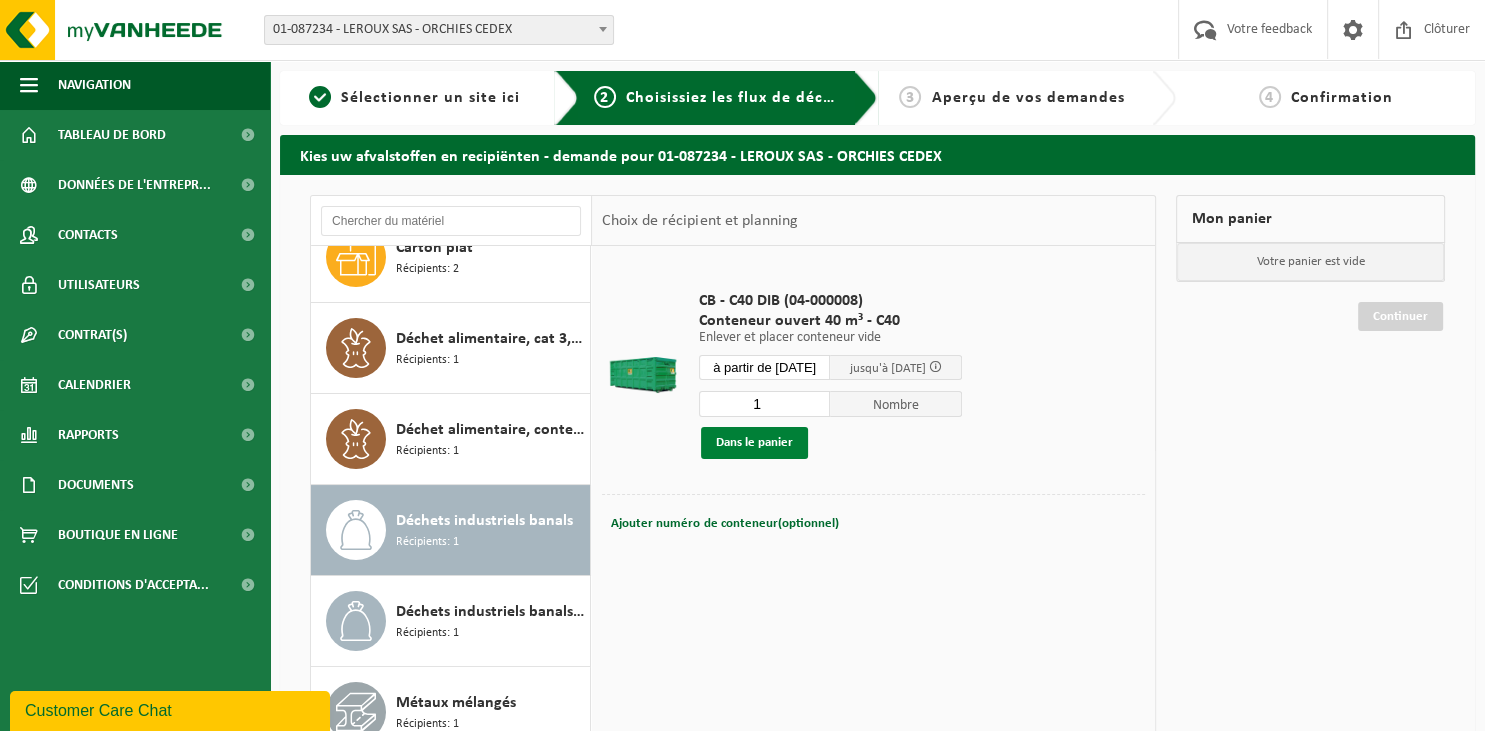 click on "Dans le panier" at bounding box center [754, 443] 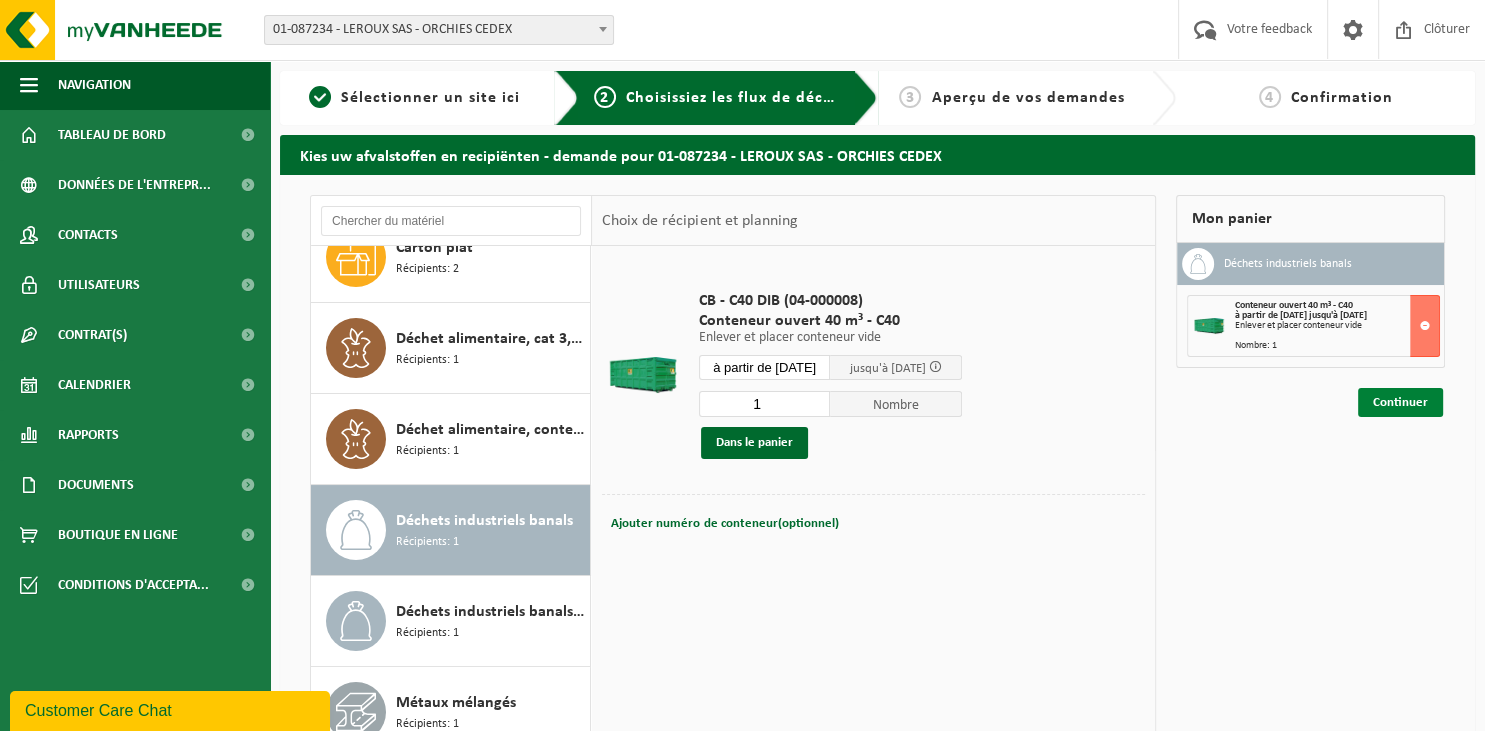 click on "Continuer" at bounding box center (1400, 402) 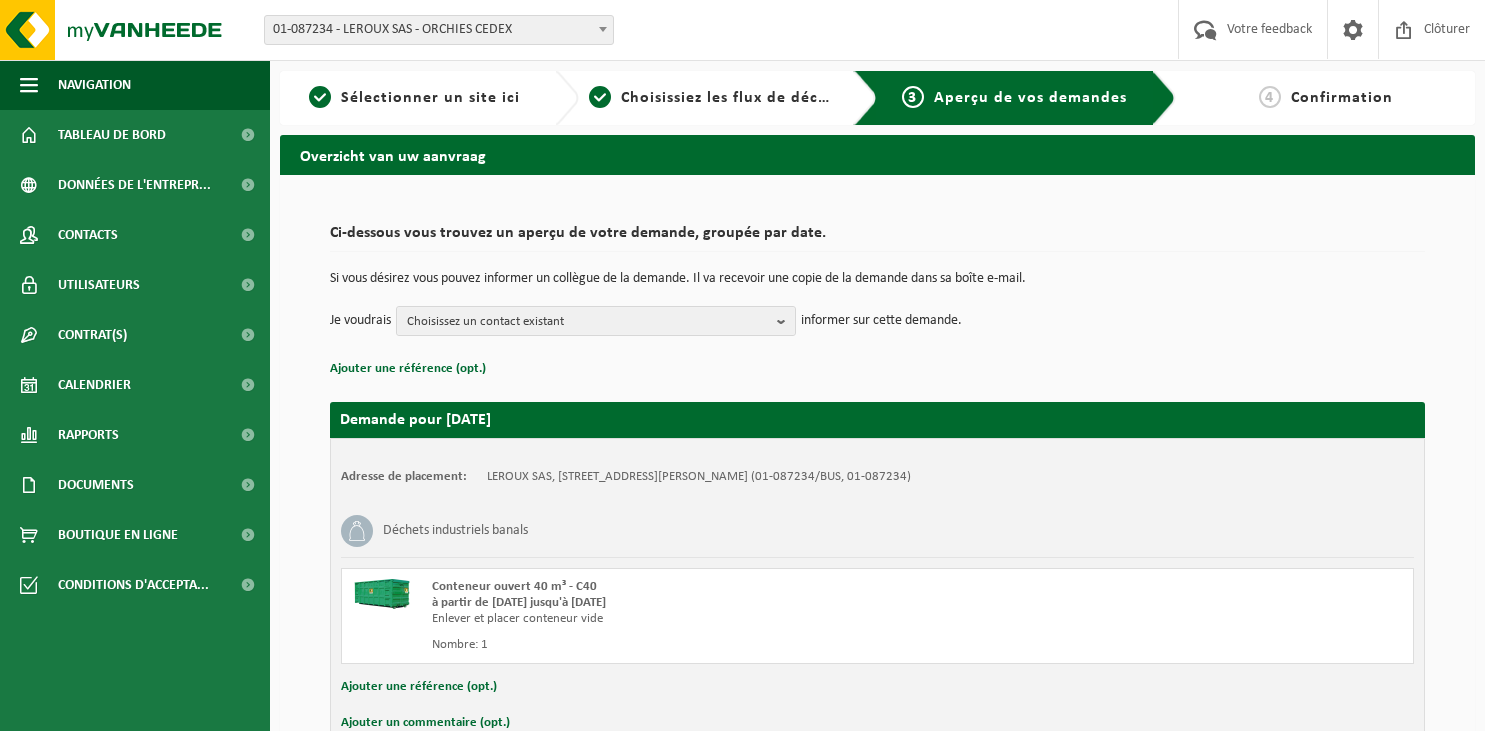 scroll, scrollTop: 0, scrollLeft: 0, axis: both 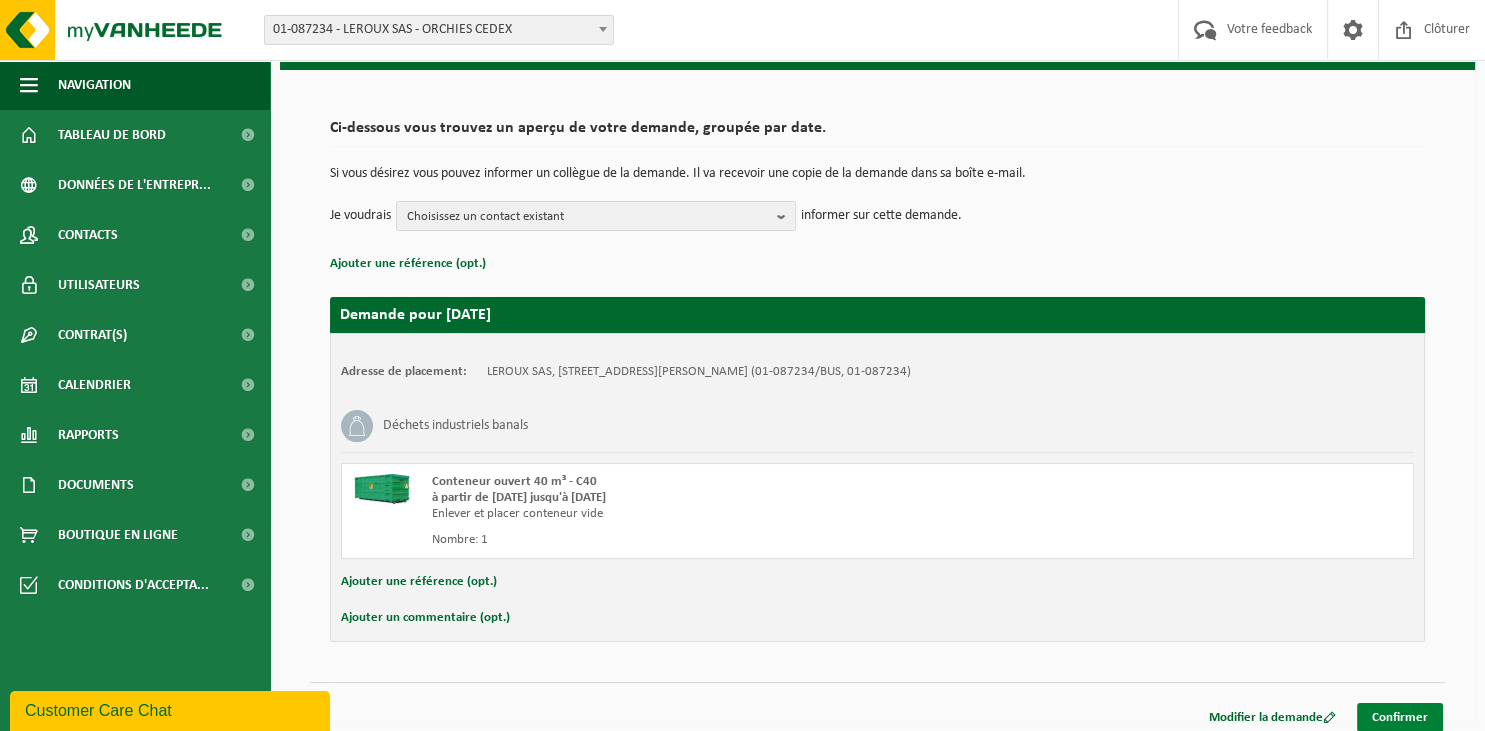 click on "Confirmer" at bounding box center (1400, 717) 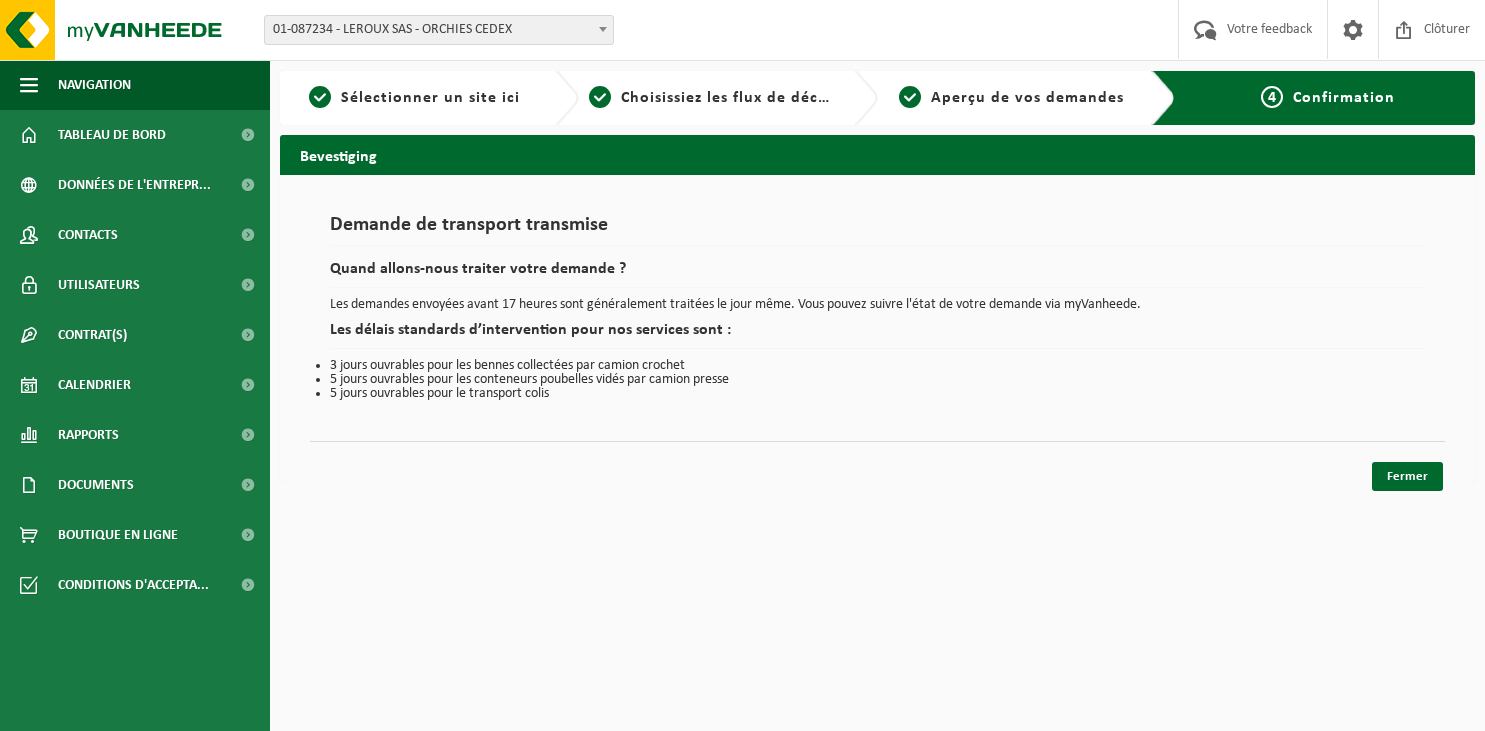 scroll, scrollTop: 0, scrollLeft: 0, axis: both 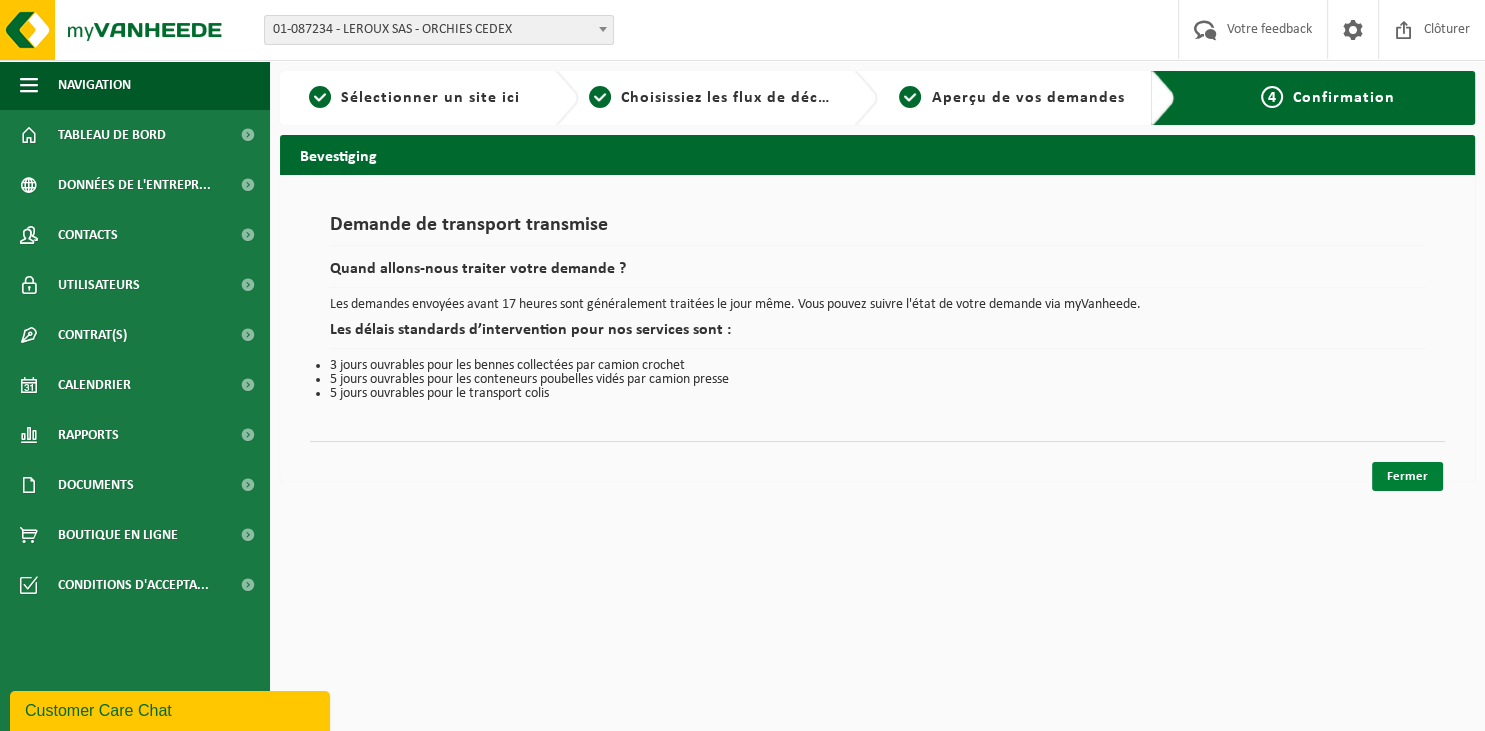 click on "Fermer" at bounding box center (1407, 476) 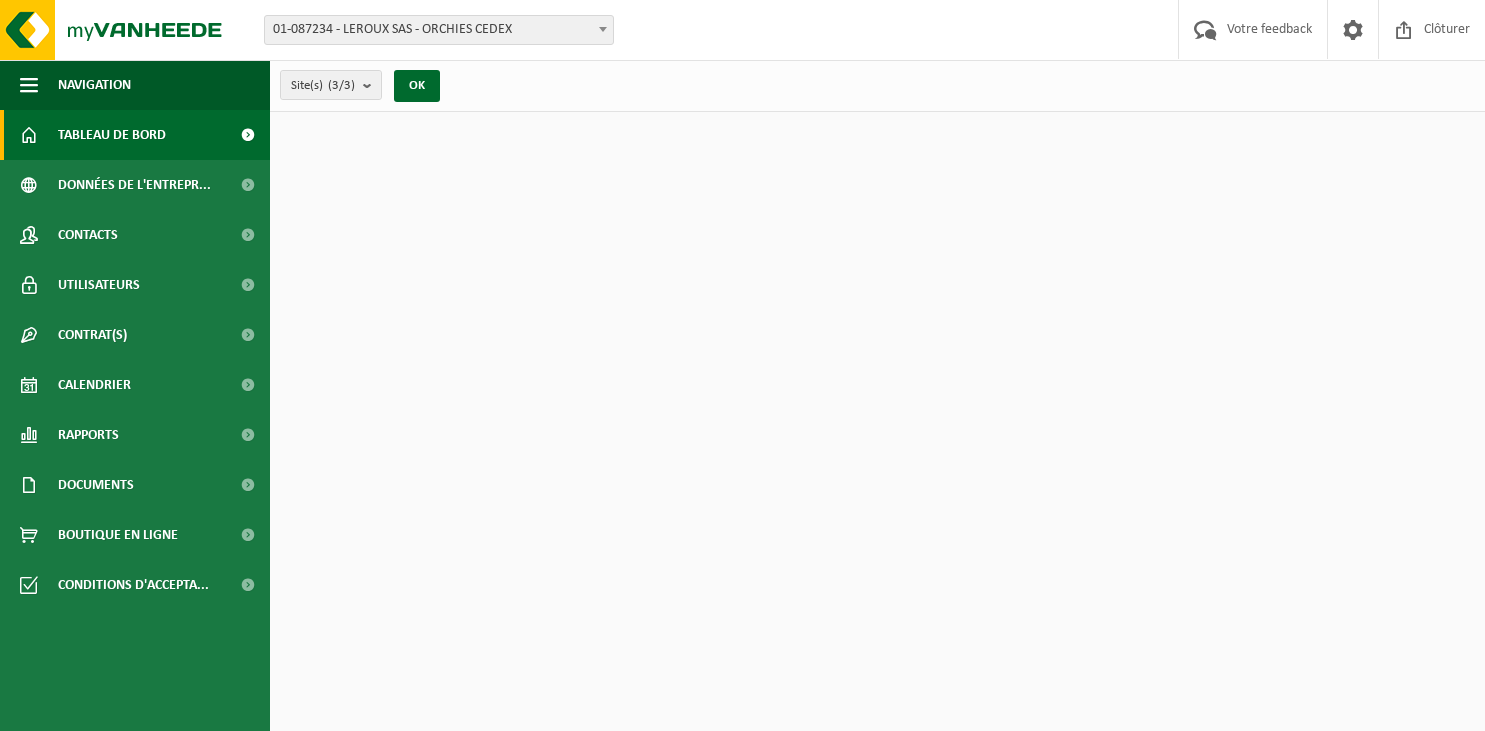 scroll, scrollTop: 0, scrollLeft: 0, axis: both 